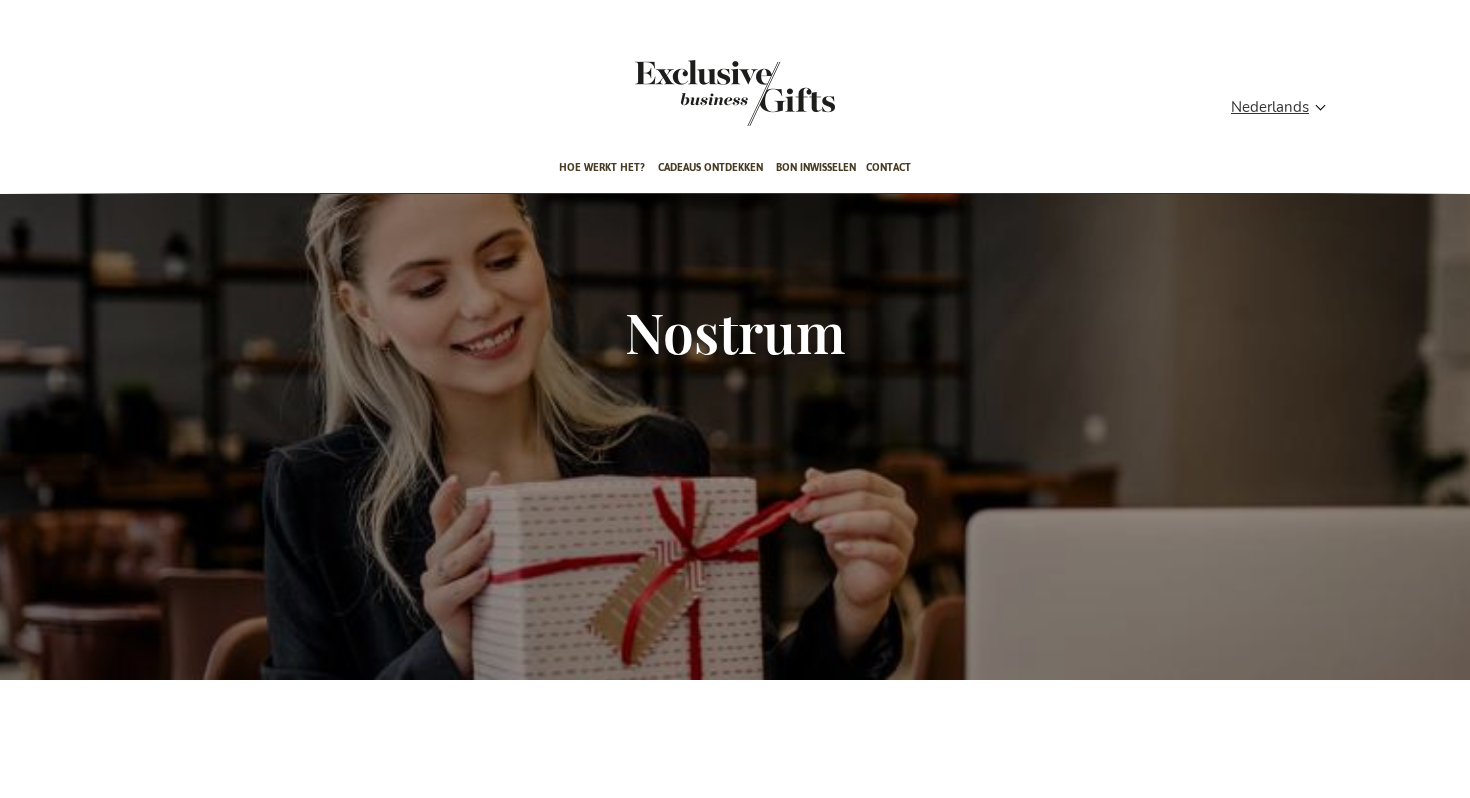 scroll, scrollTop: 0, scrollLeft: 0, axis: both 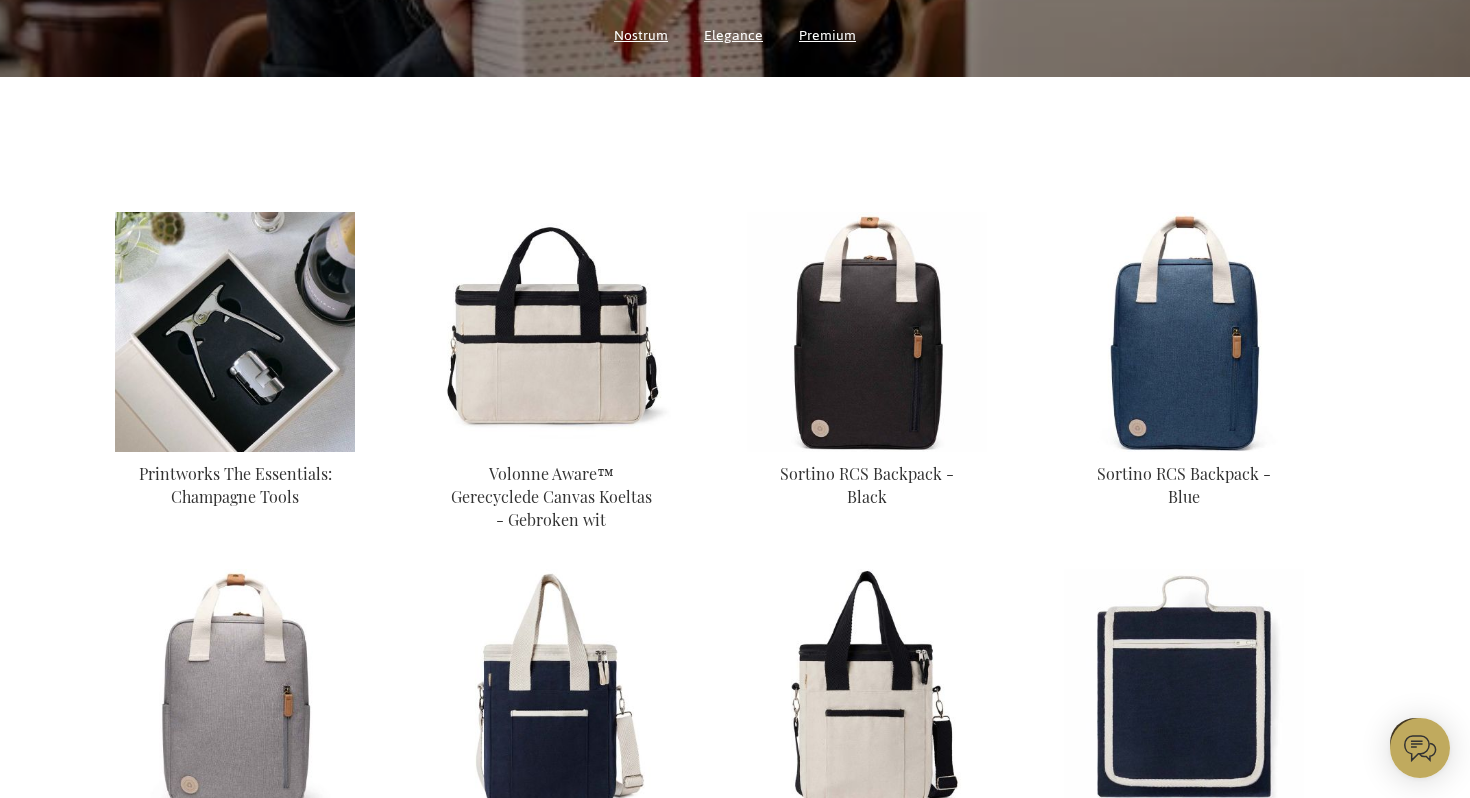 click at bounding box center (235, 332) 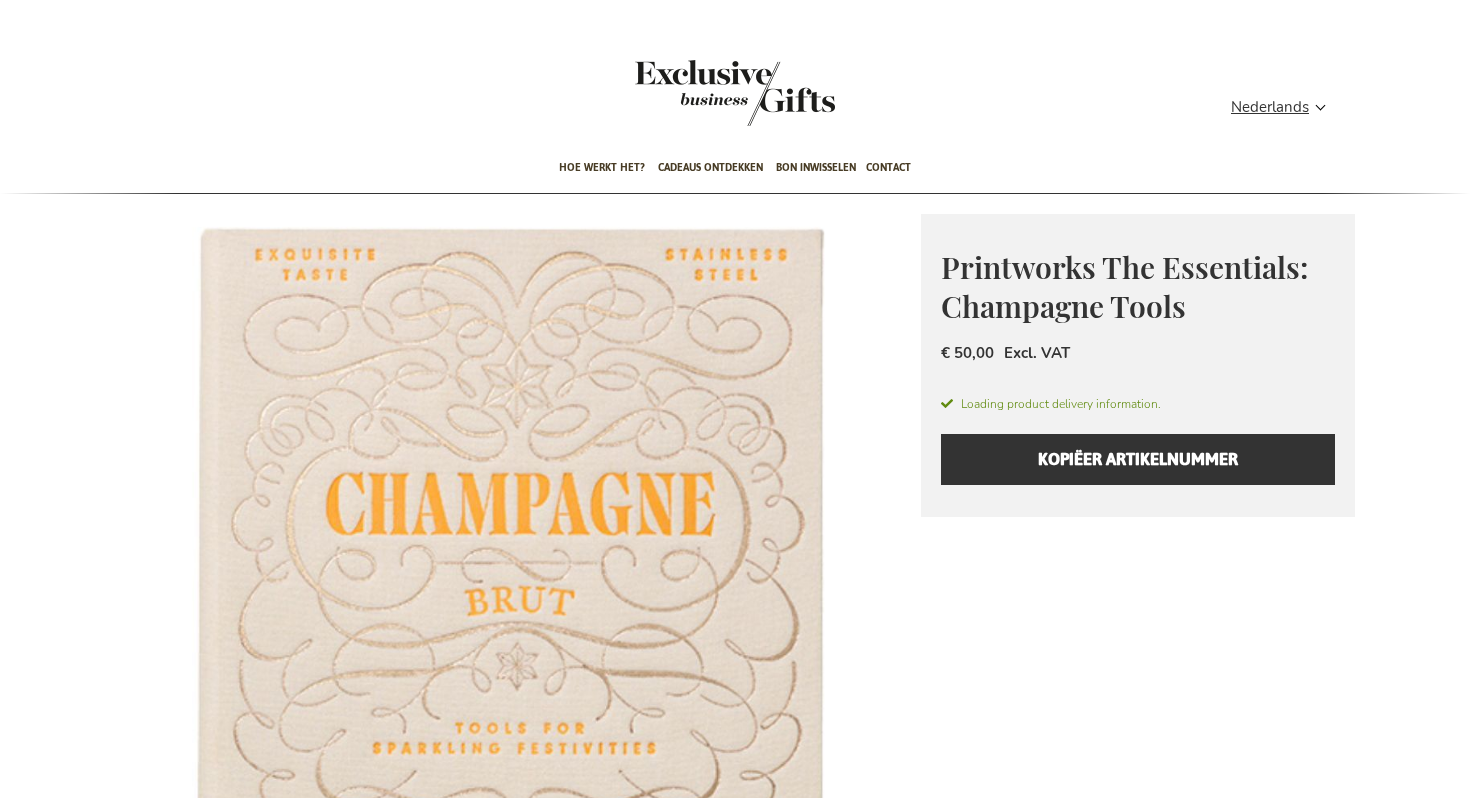 scroll, scrollTop: 0, scrollLeft: 0, axis: both 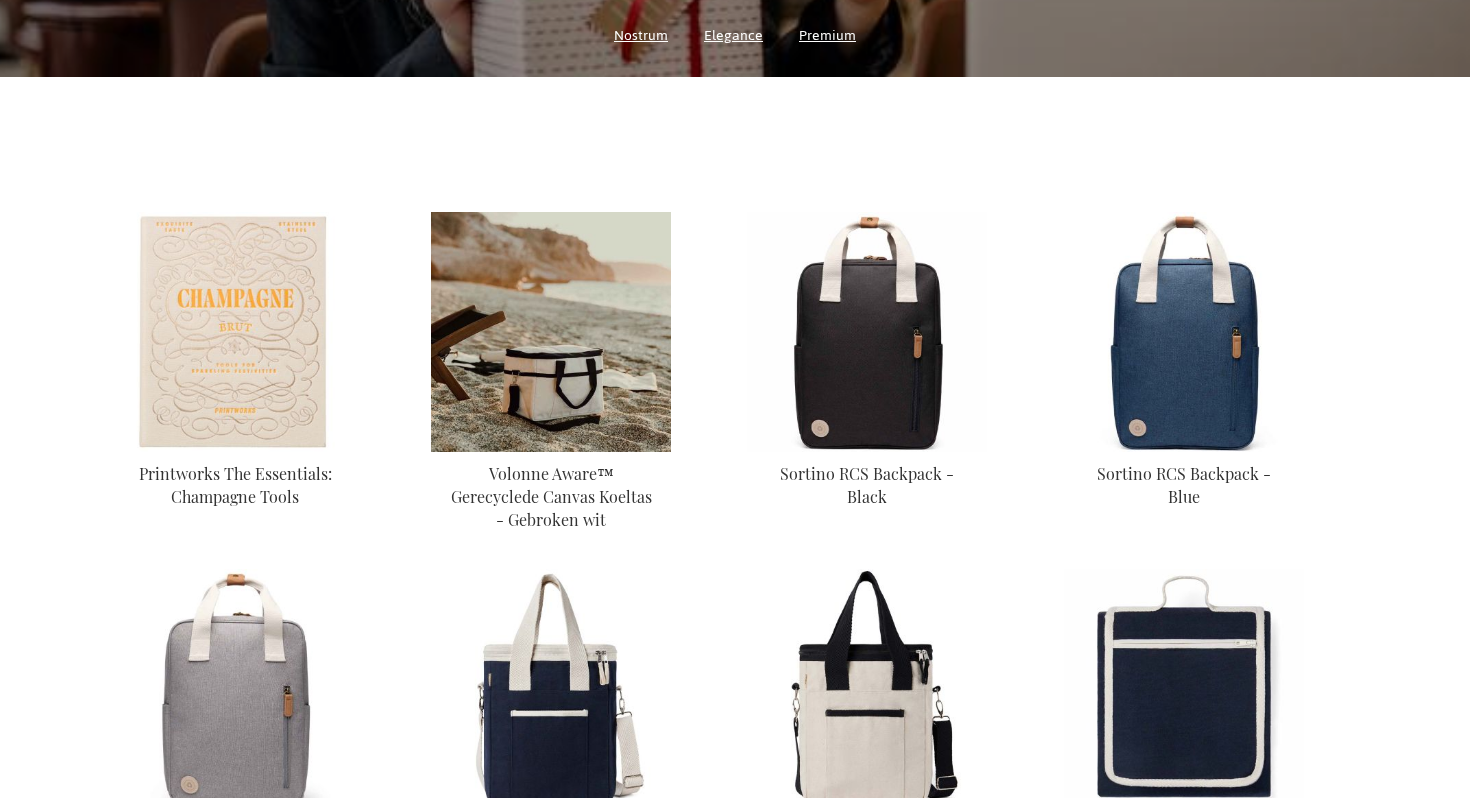 click at bounding box center (551, 332) 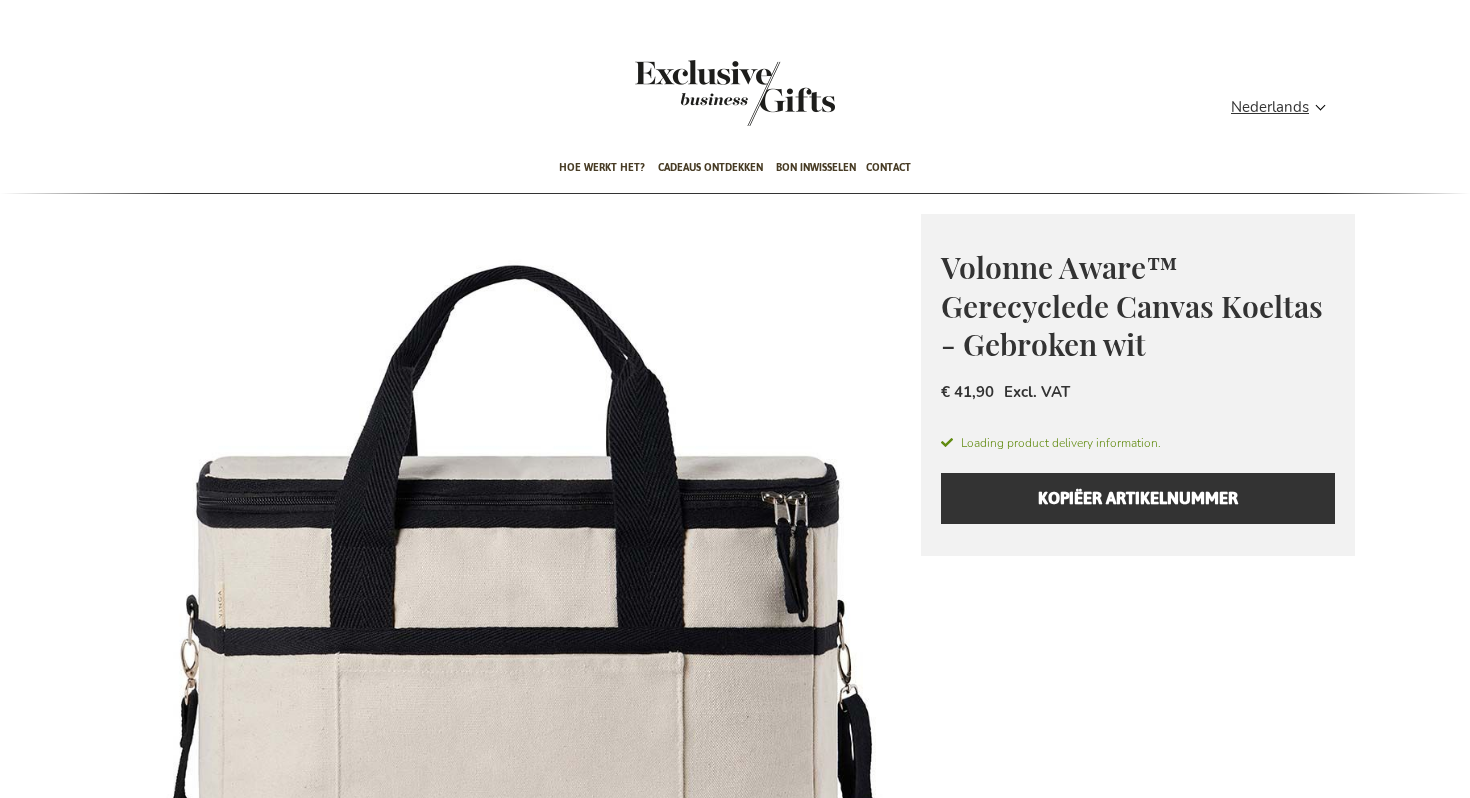 scroll, scrollTop: 0, scrollLeft: 0, axis: both 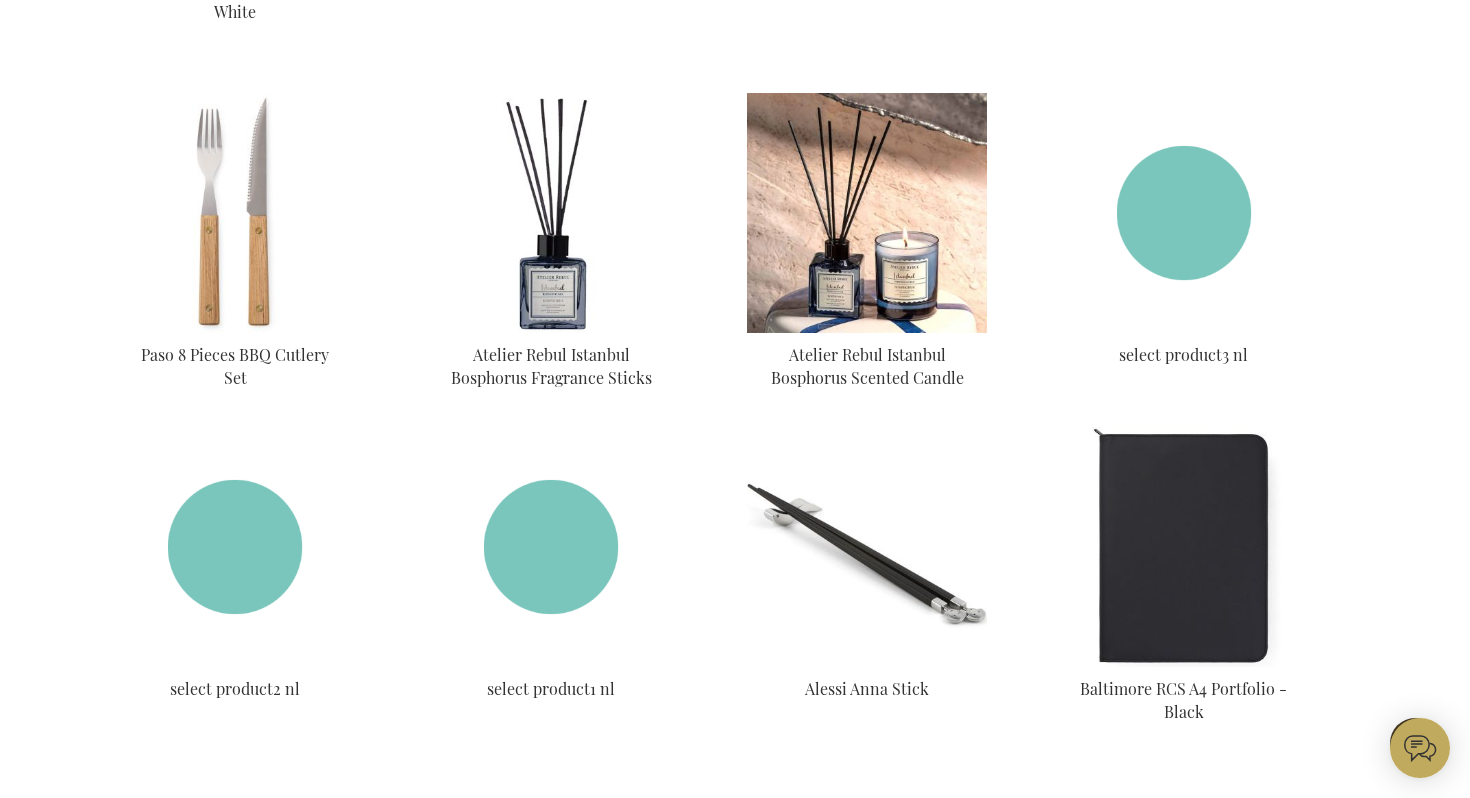 click at bounding box center (867, 213) 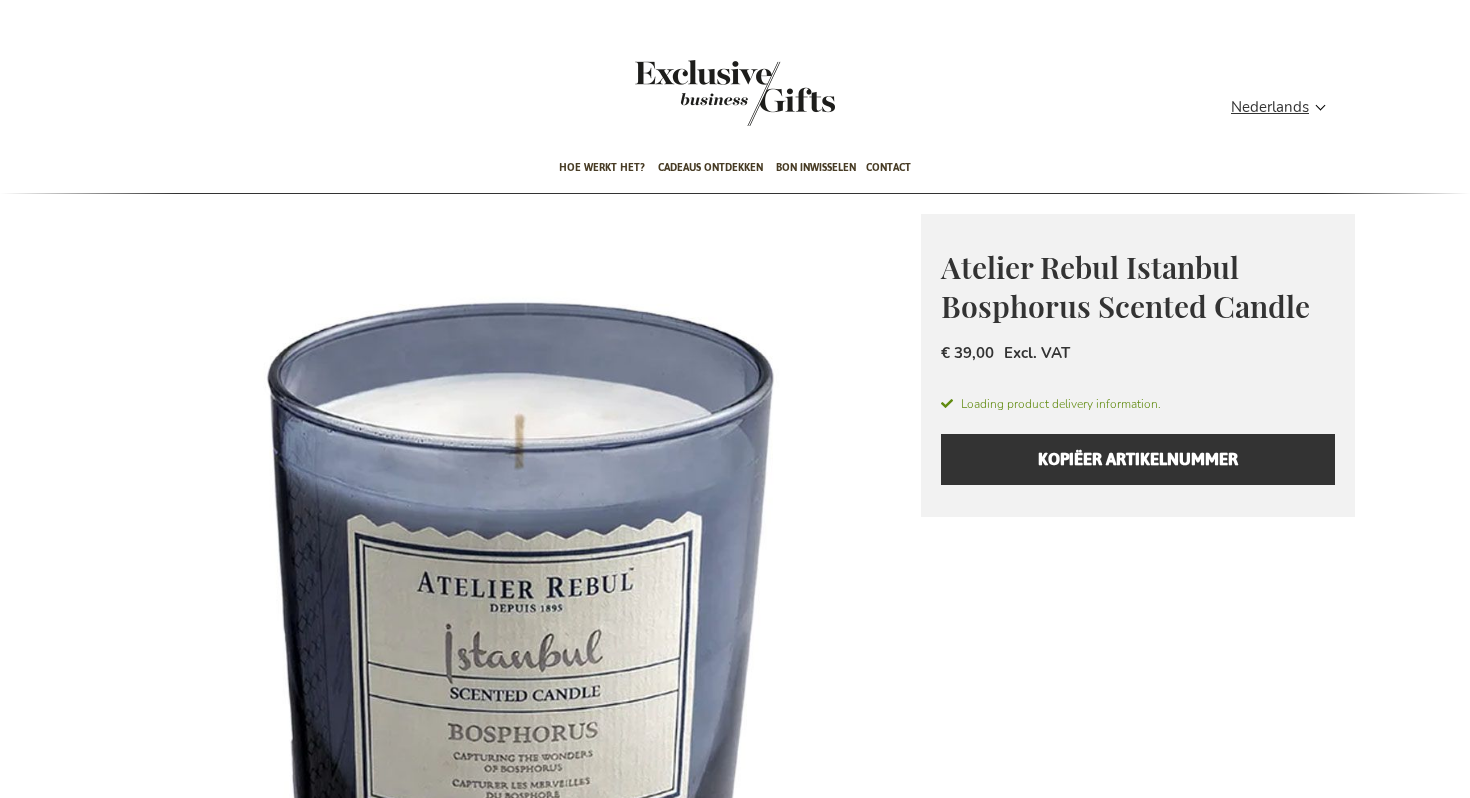 scroll, scrollTop: 0, scrollLeft: 0, axis: both 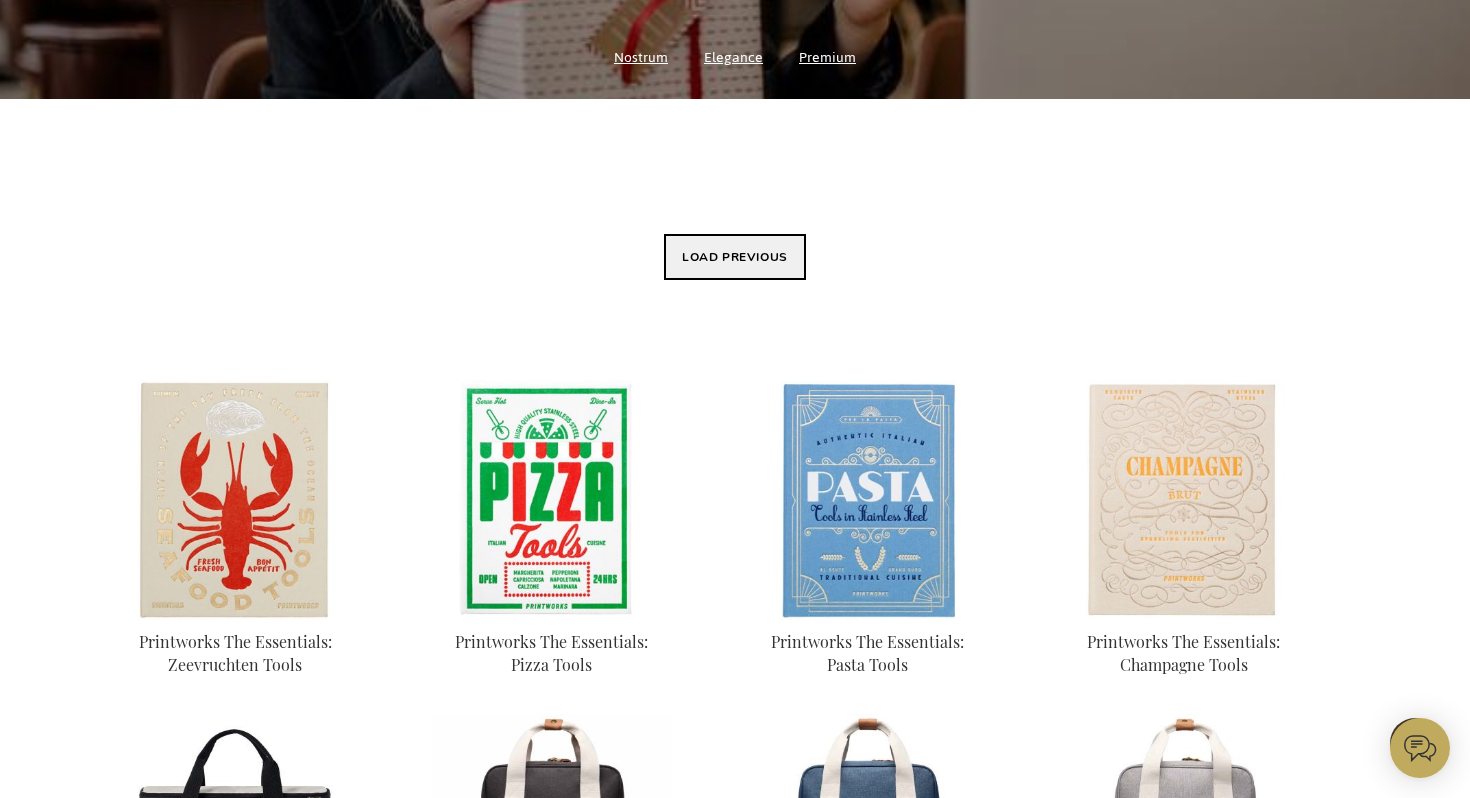 click on "Load previous" at bounding box center [735, 257] 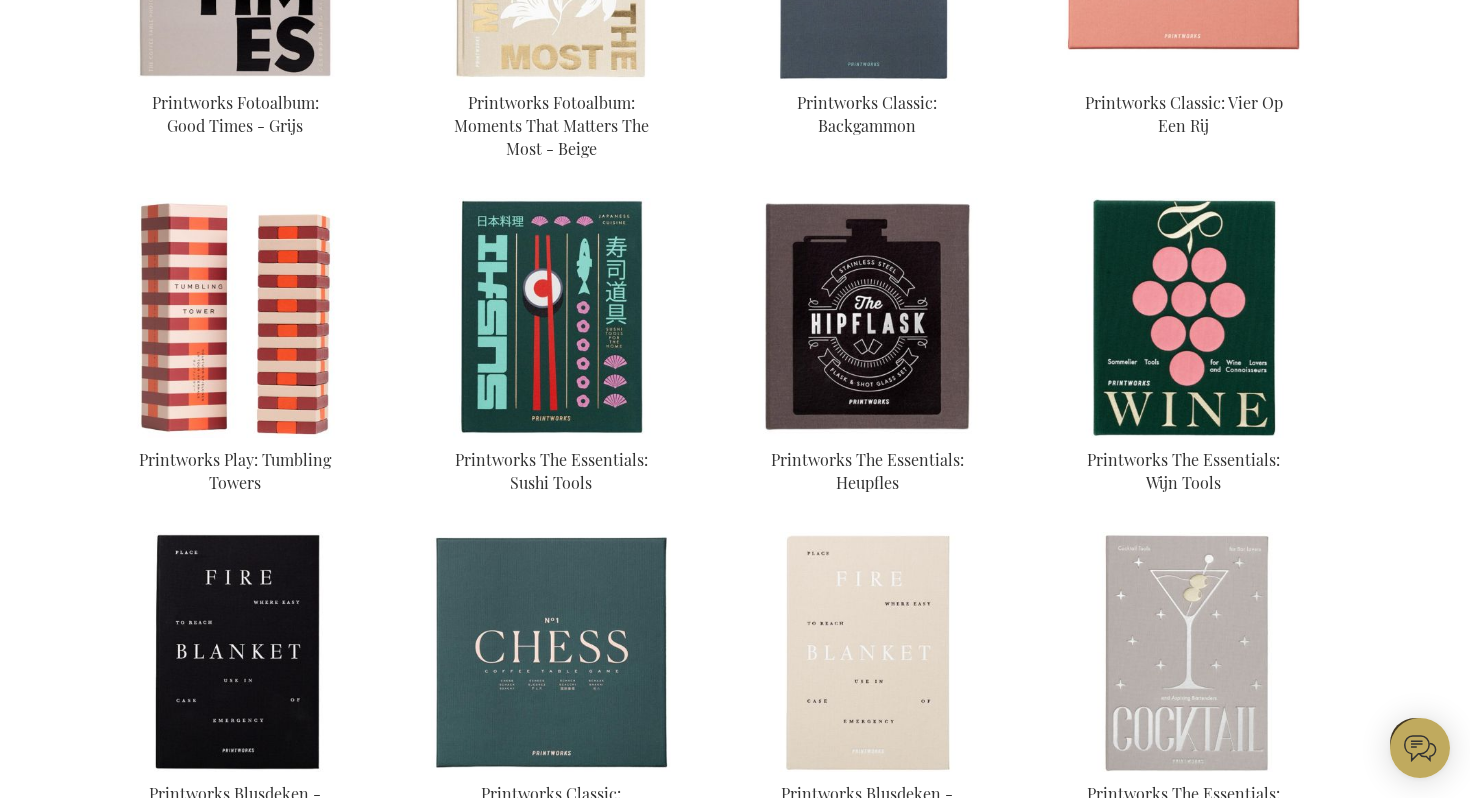 scroll, scrollTop: 1364, scrollLeft: 0, axis: vertical 